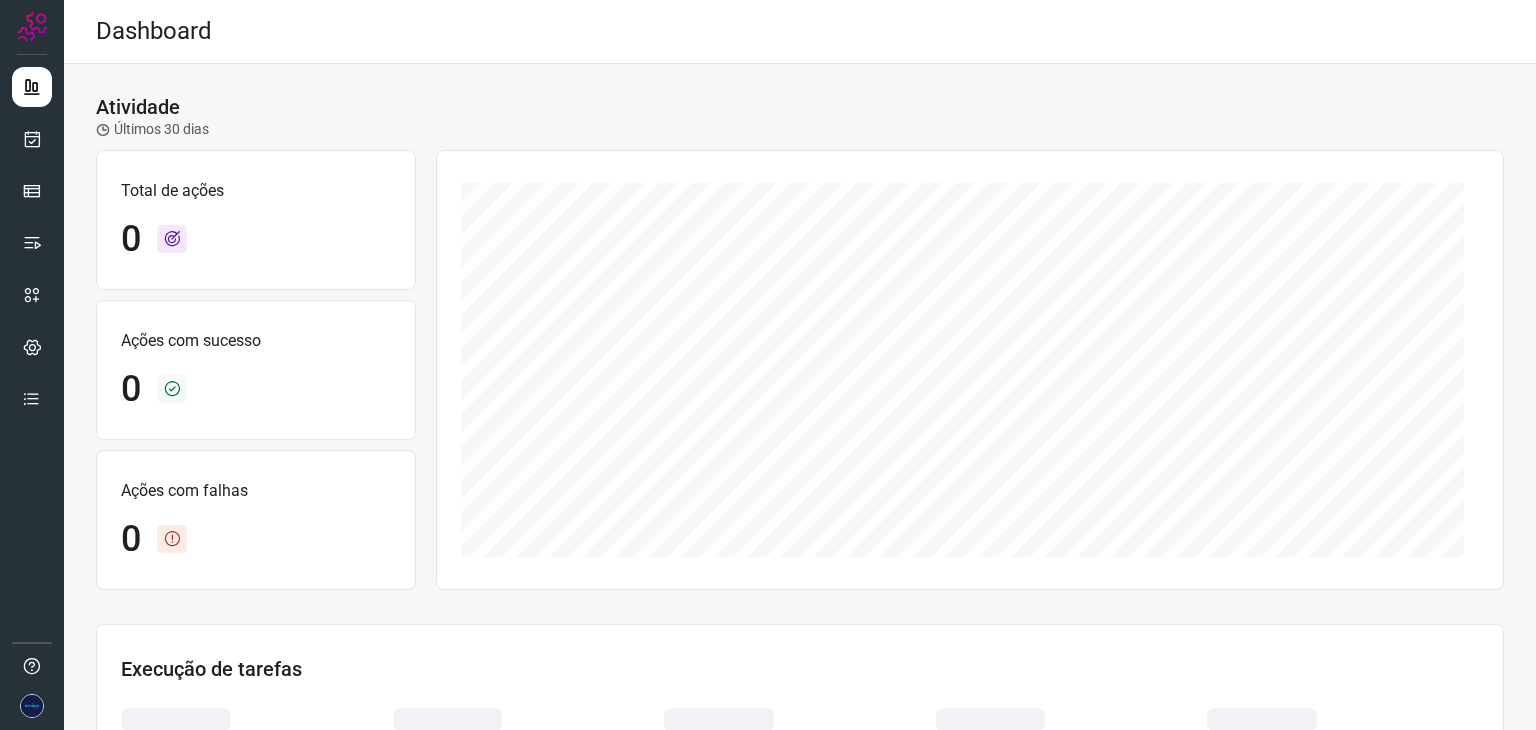 scroll, scrollTop: 0, scrollLeft: 0, axis: both 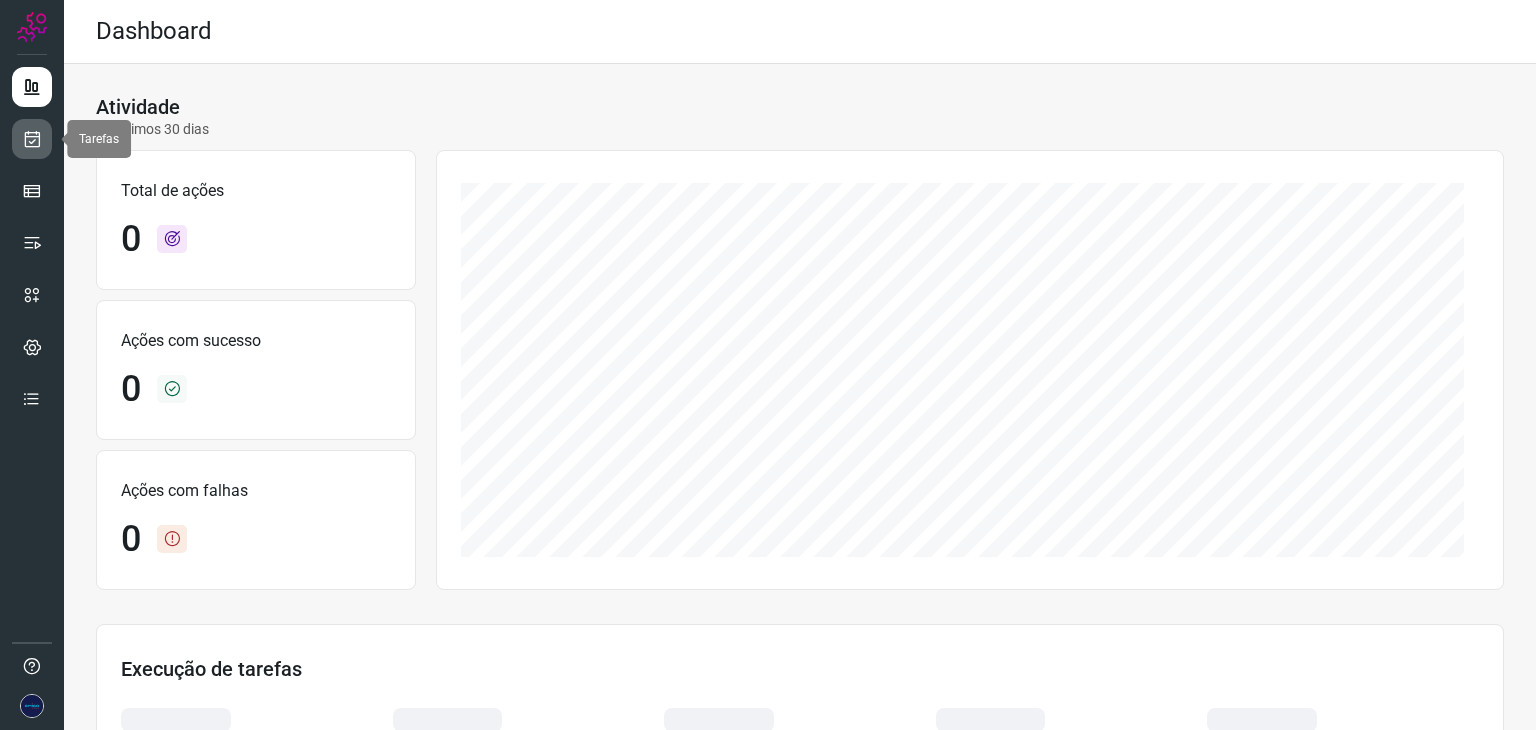 click at bounding box center (32, 139) 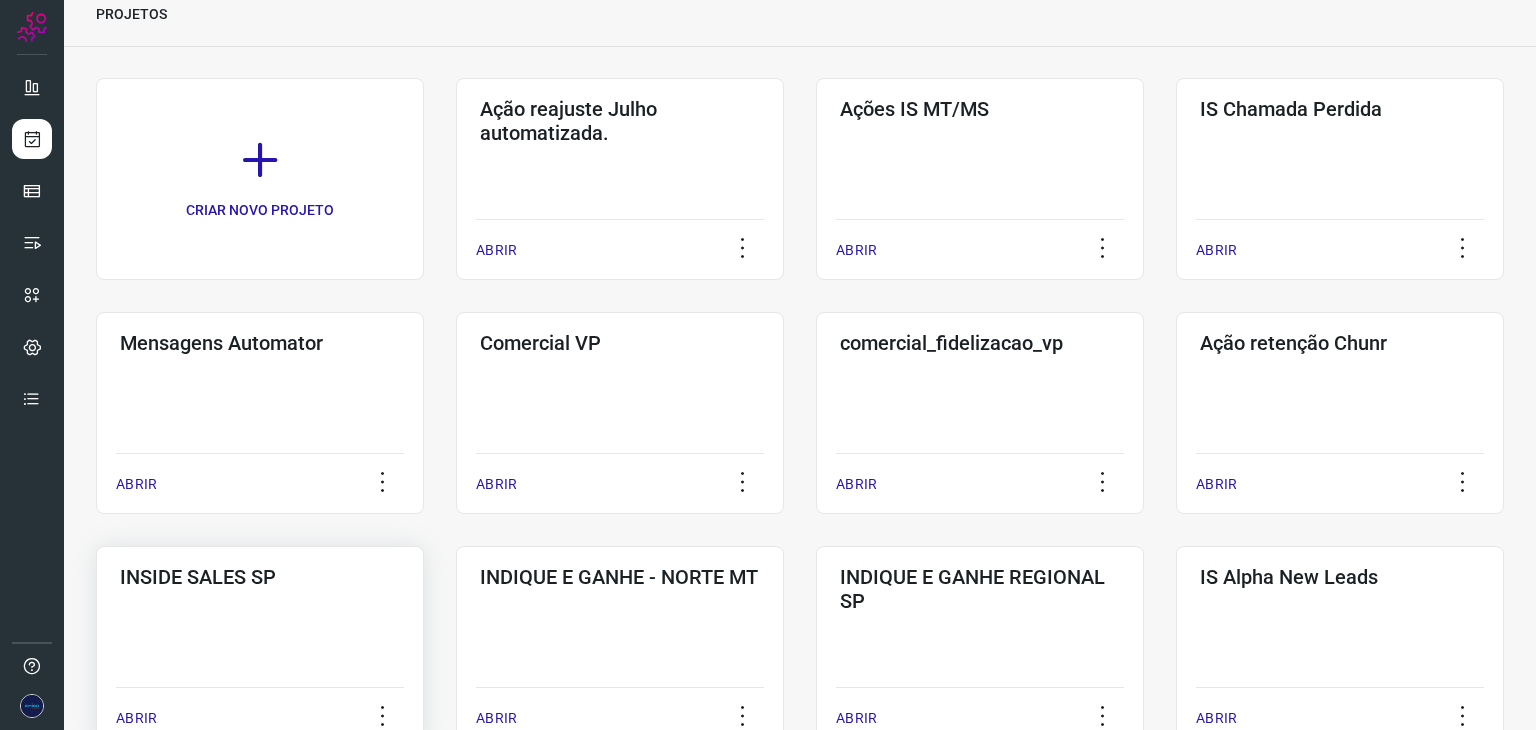 scroll, scrollTop: 200, scrollLeft: 0, axis: vertical 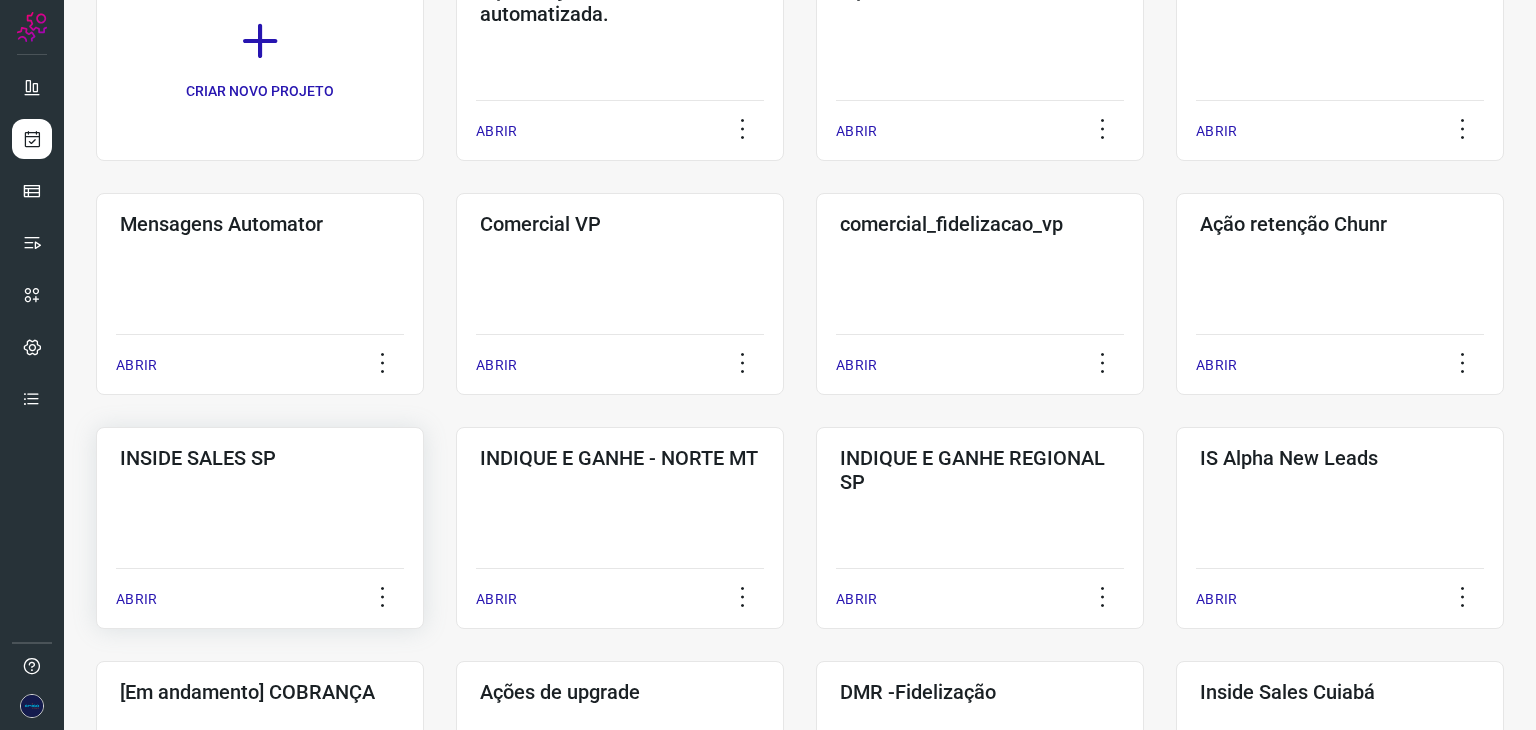 click on "ABRIR" at bounding box center [136, 599] 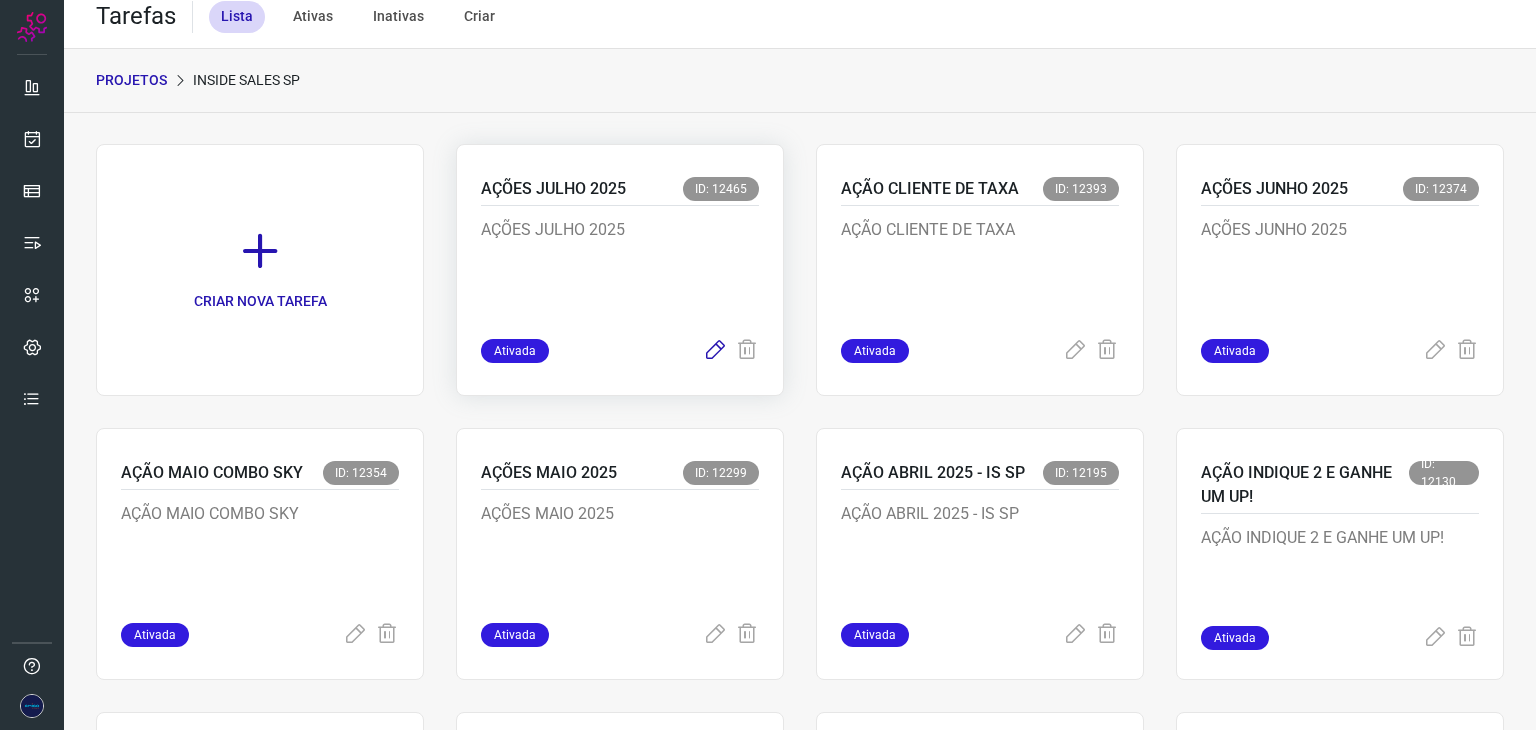 click at bounding box center (715, 351) 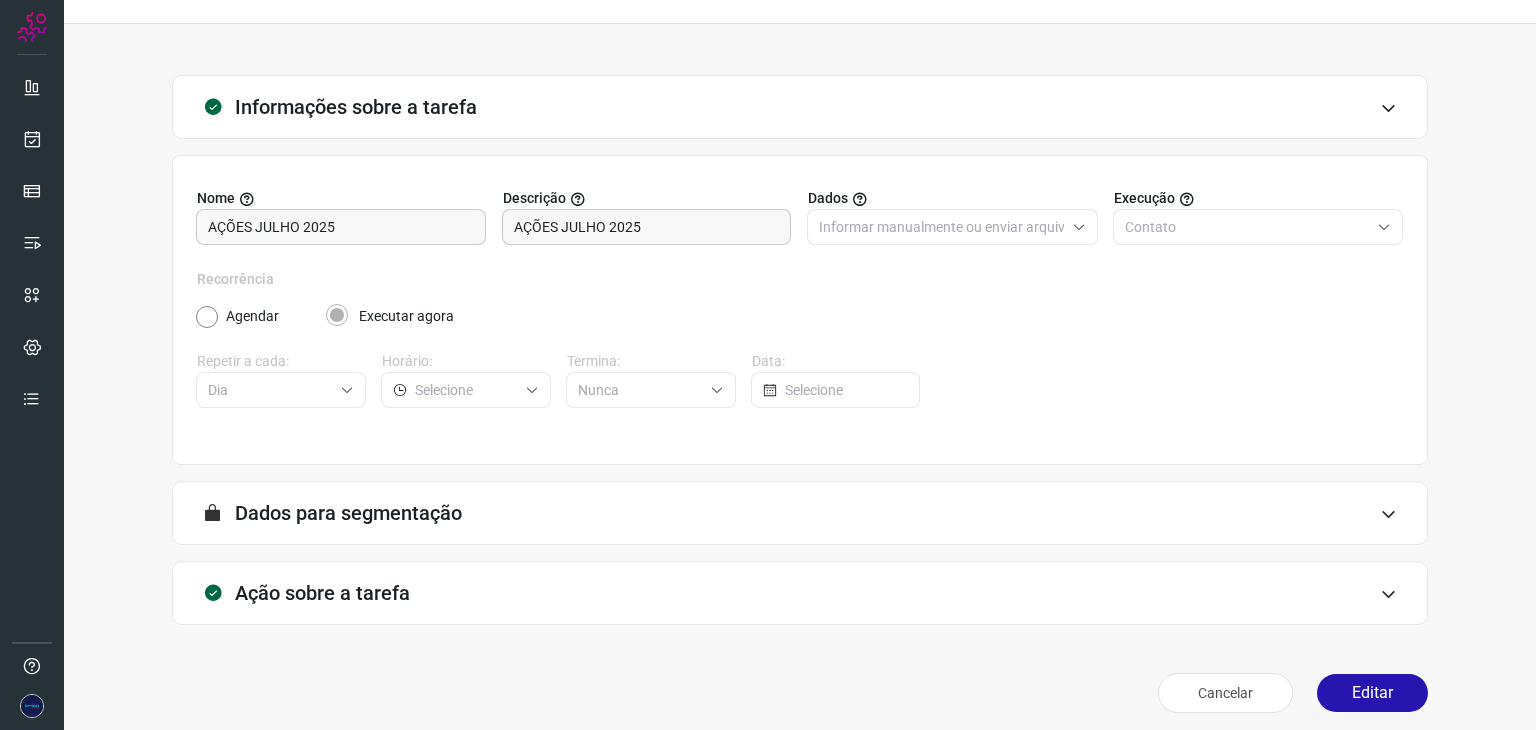 scroll, scrollTop: 51, scrollLeft: 0, axis: vertical 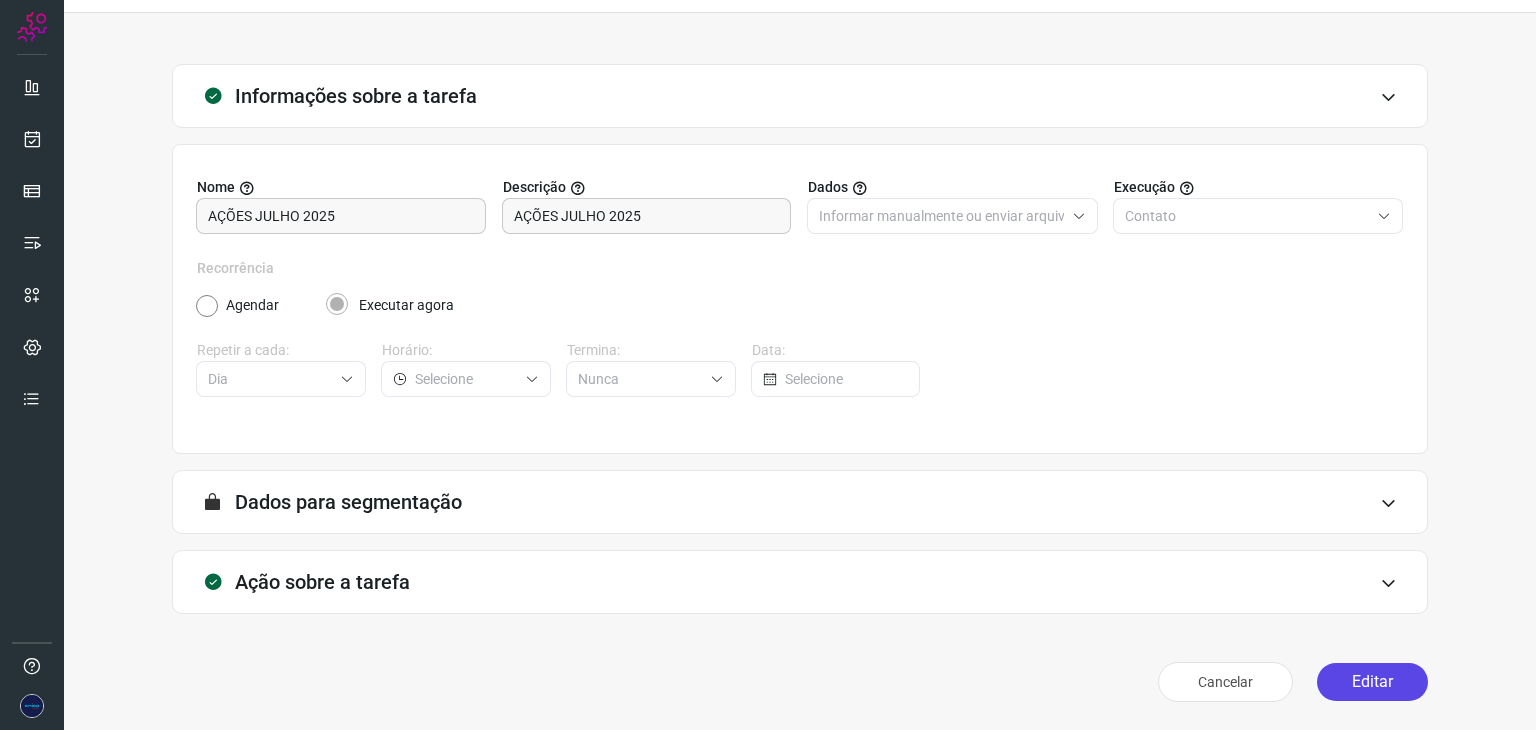 click on "Editar" at bounding box center [1372, 682] 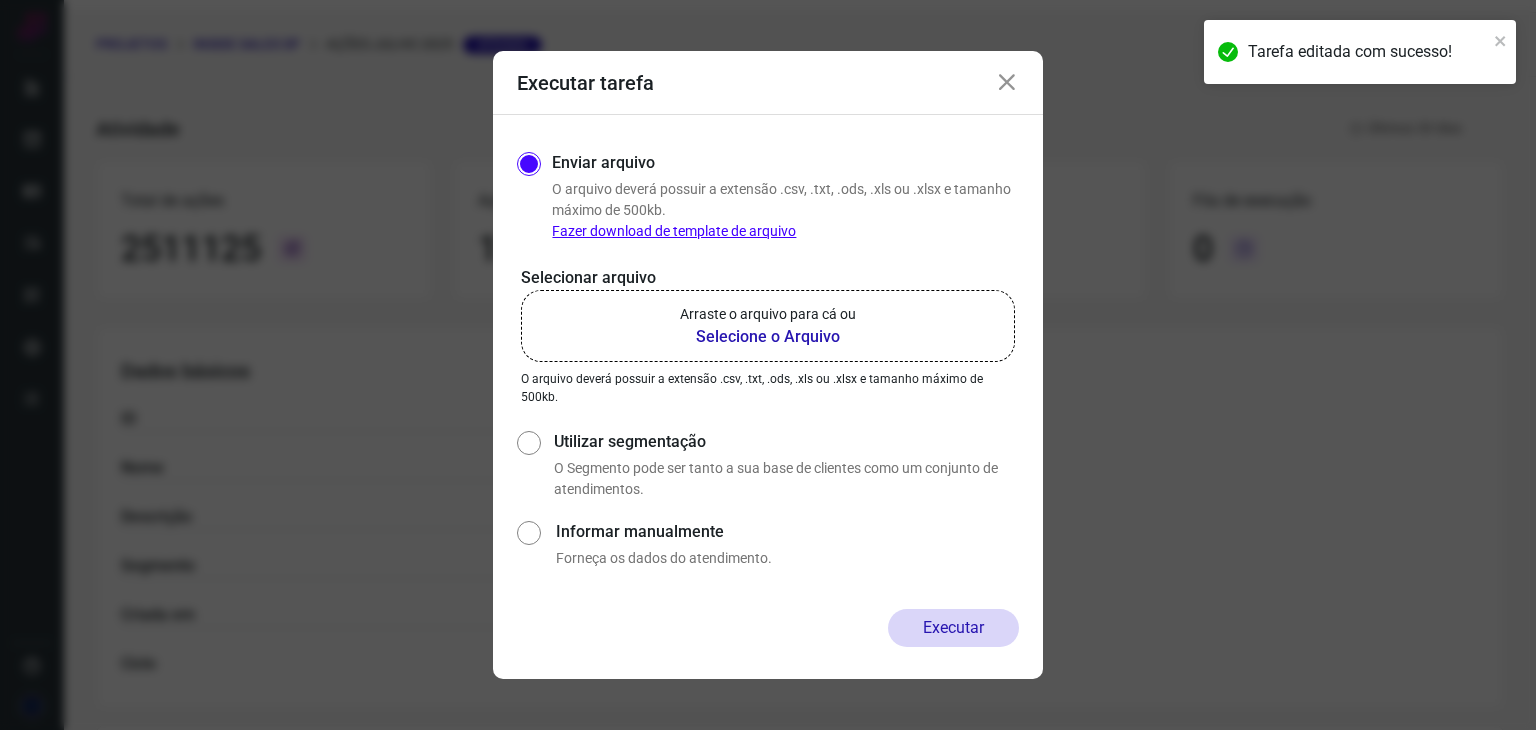 click on "Selecione o Arquivo" at bounding box center [768, 337] 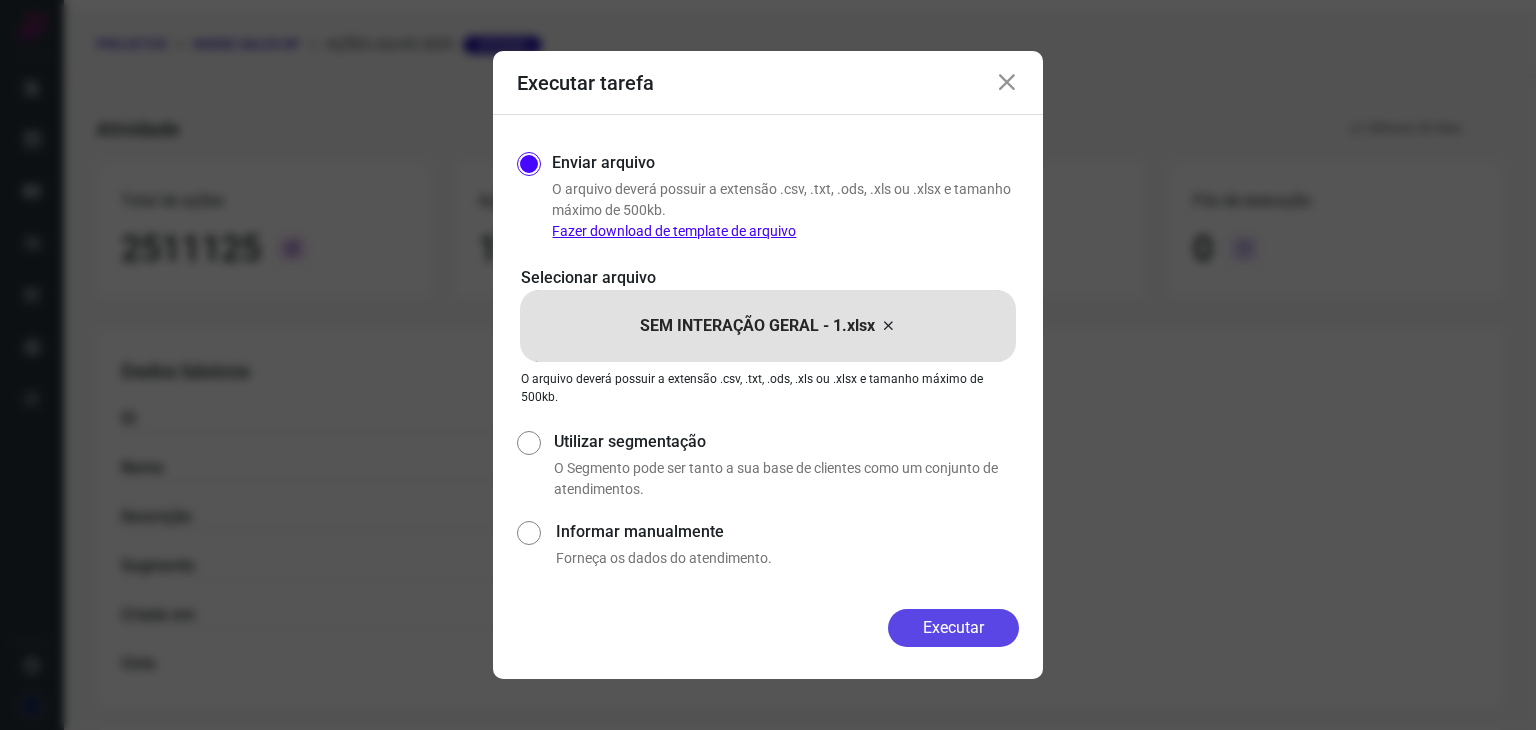 click on "Executar" at bounding box center [953, 628] 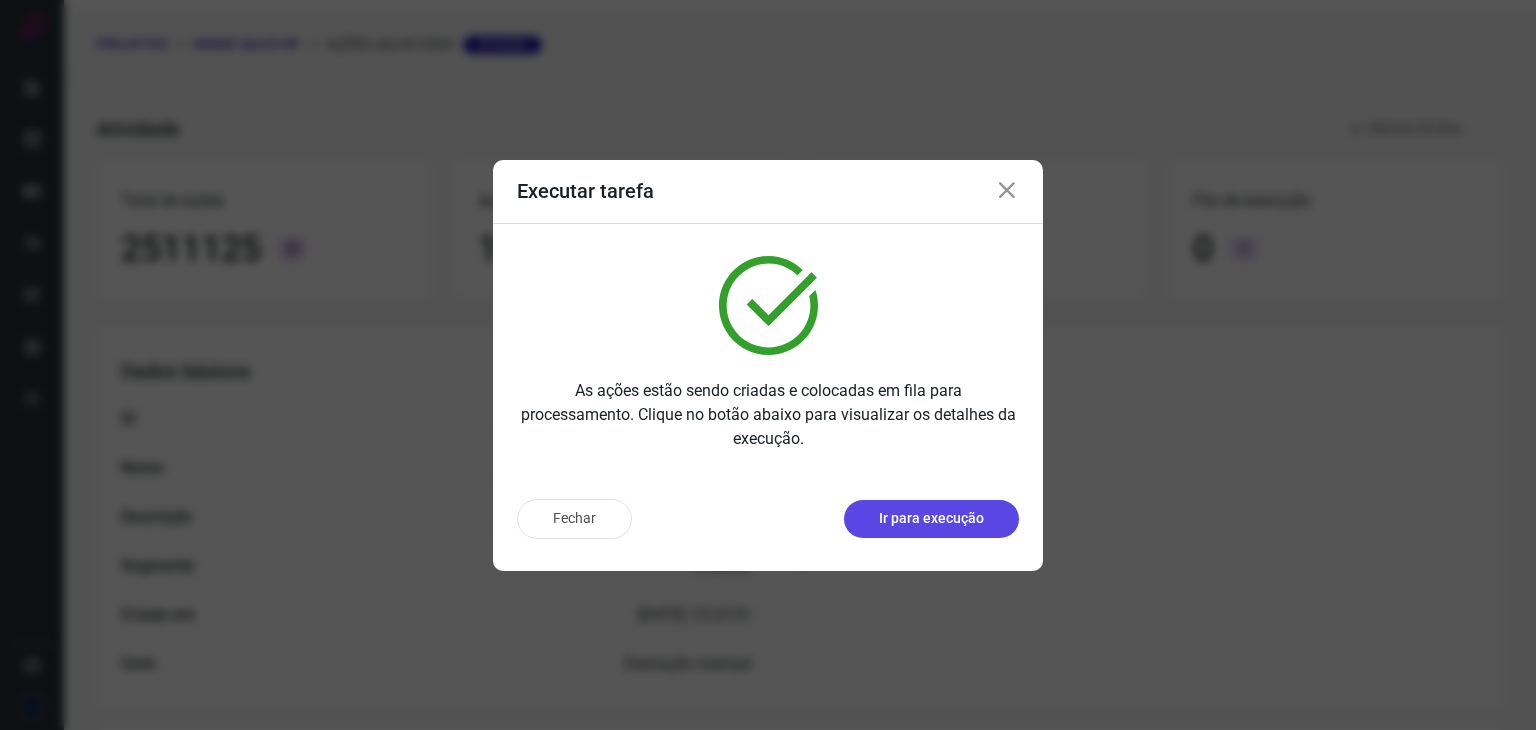 click on "Ir para execução" at bounding box center [931, 518] 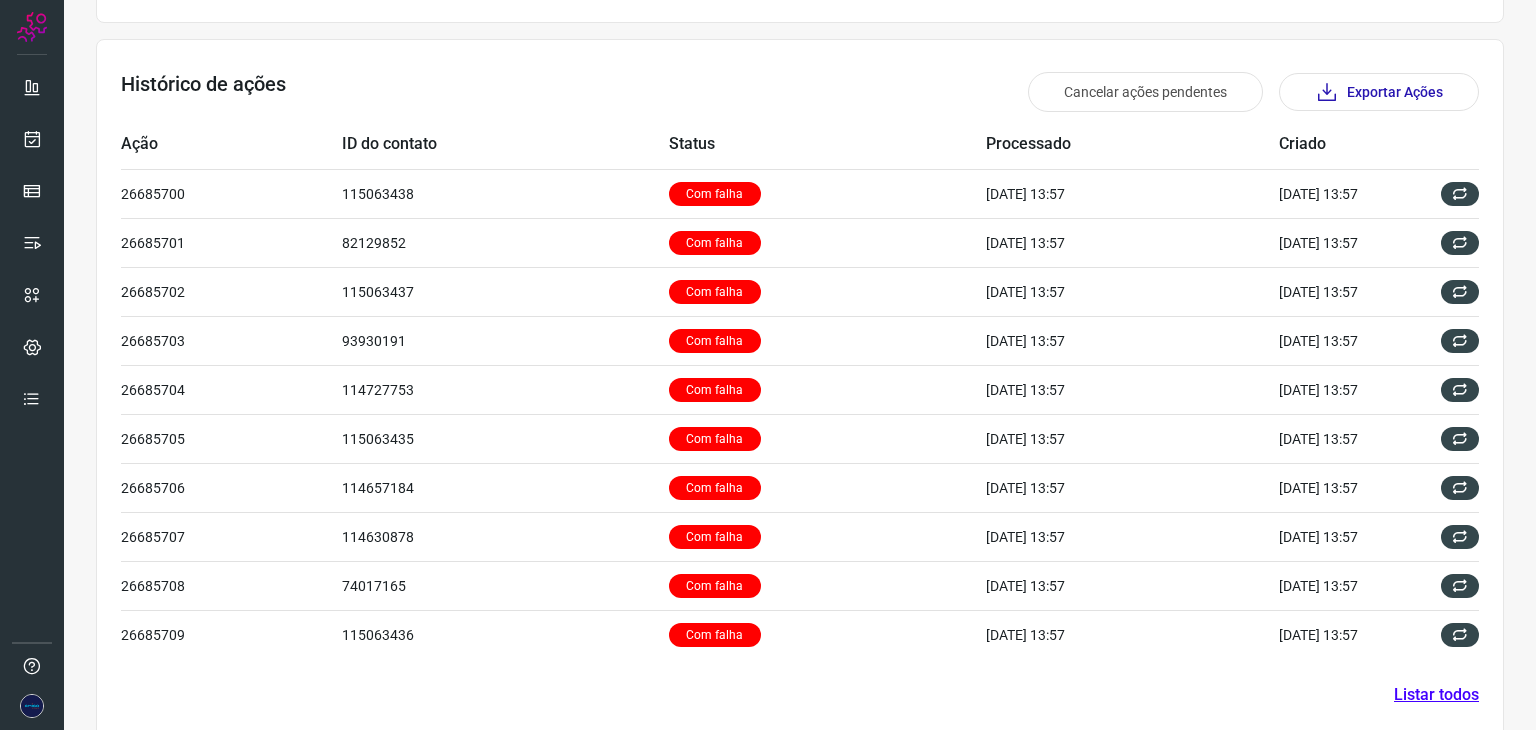 scroll, scrollTop: 586, scrollLeft: 0, axis: vertical 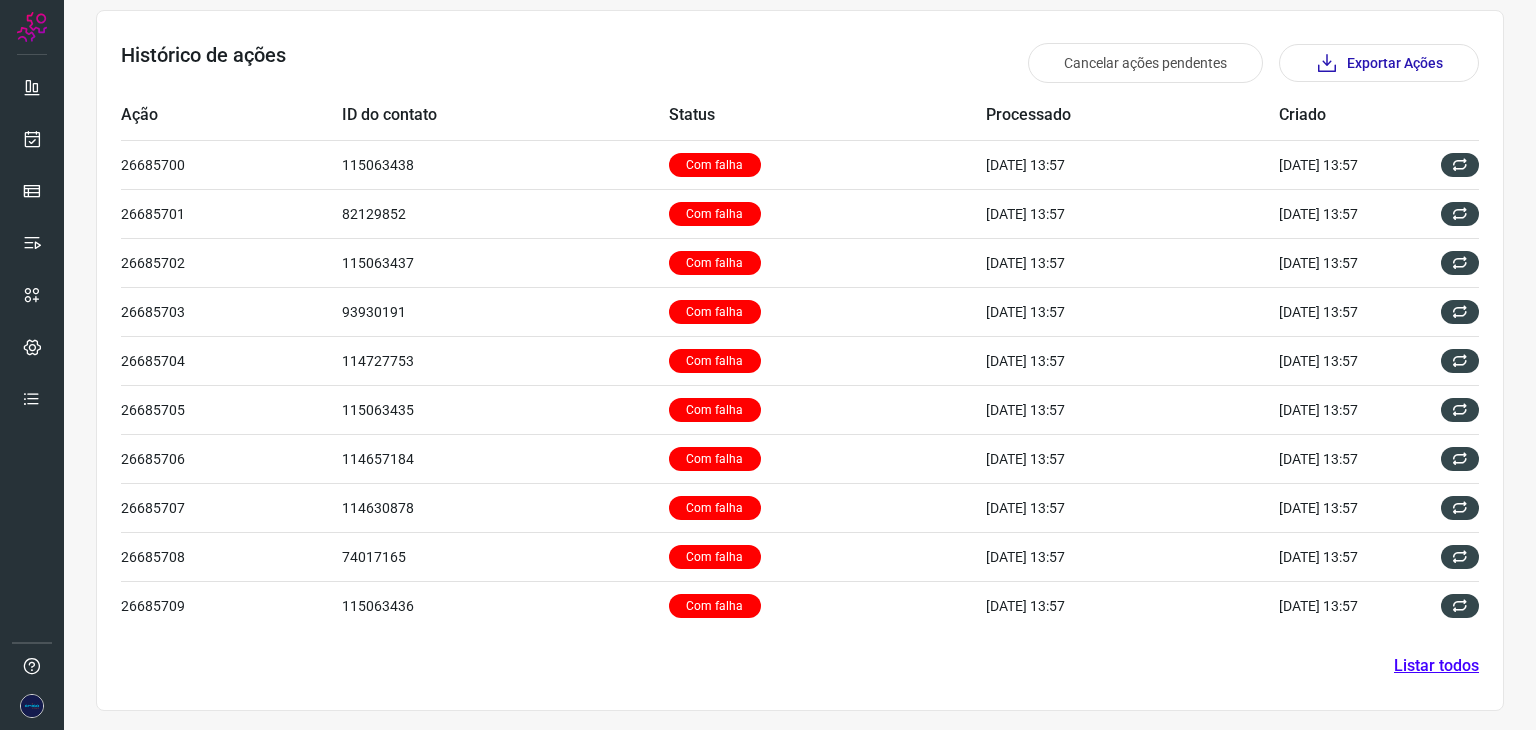 click on "Listar todos" at bounding box center [1436, 666] 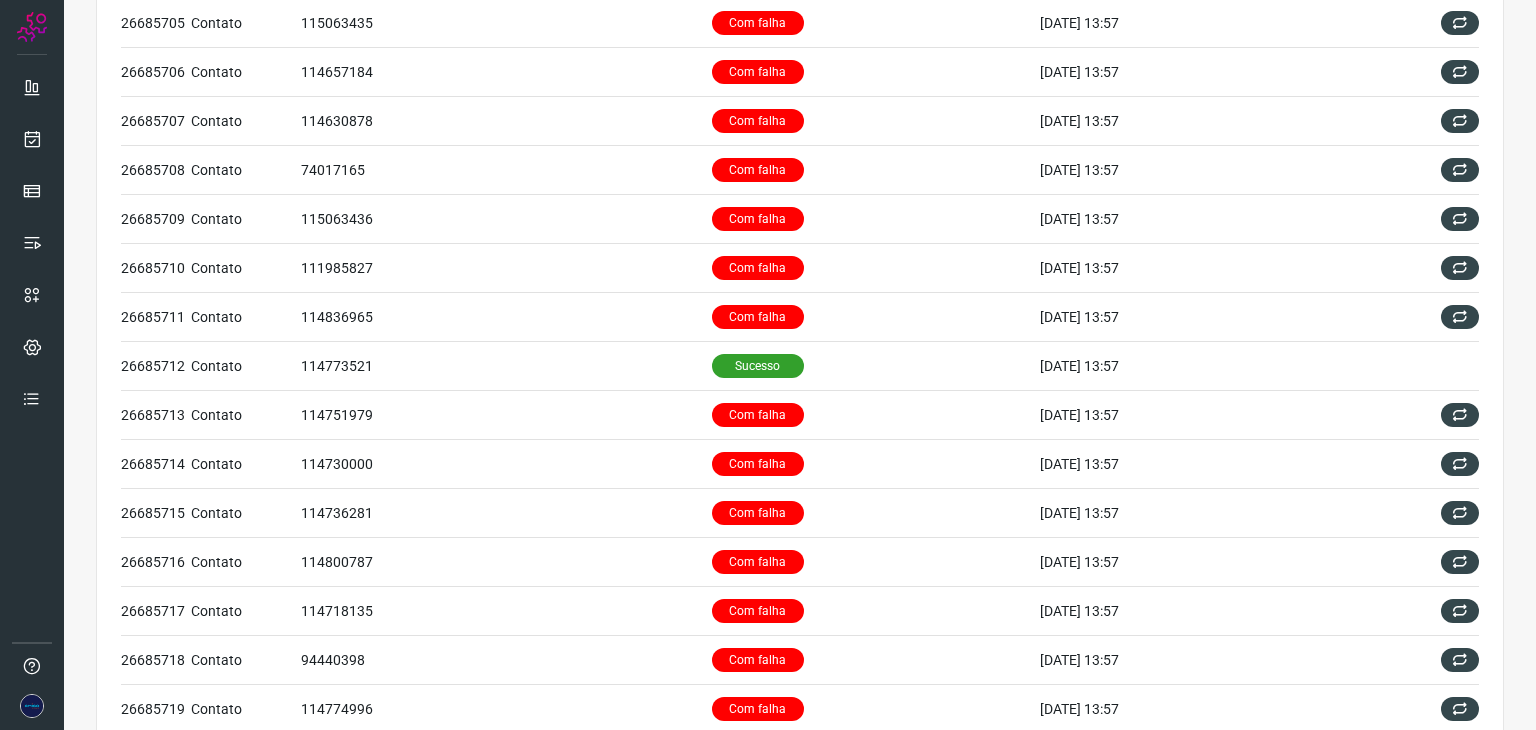 scroll, scrollTop: 386, scrollLeft: 0, axis: vertical 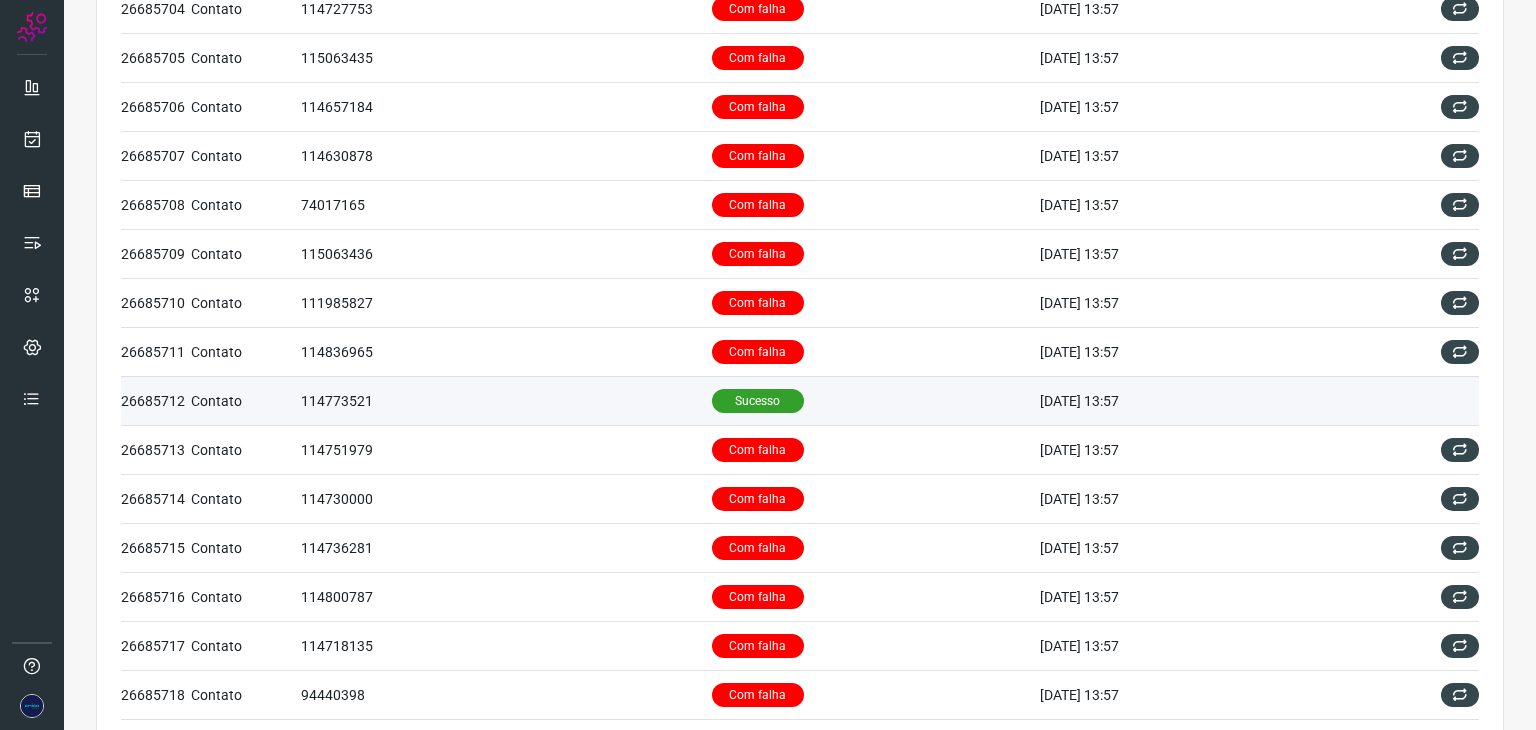 click on "114773521" at bounding box center [506, 401] 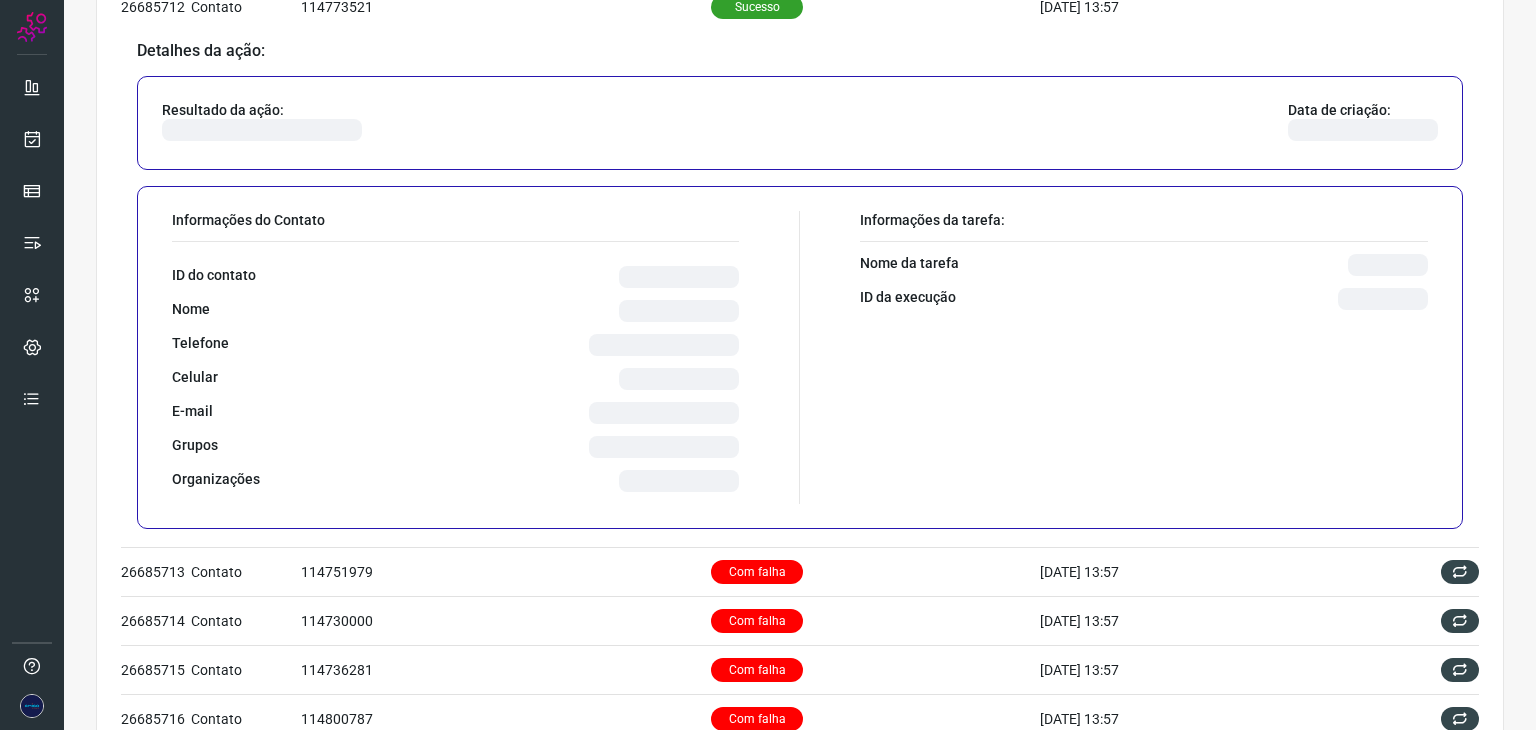 scroll, scrollTop: 786, scrollLeft: 0, axis: vertical 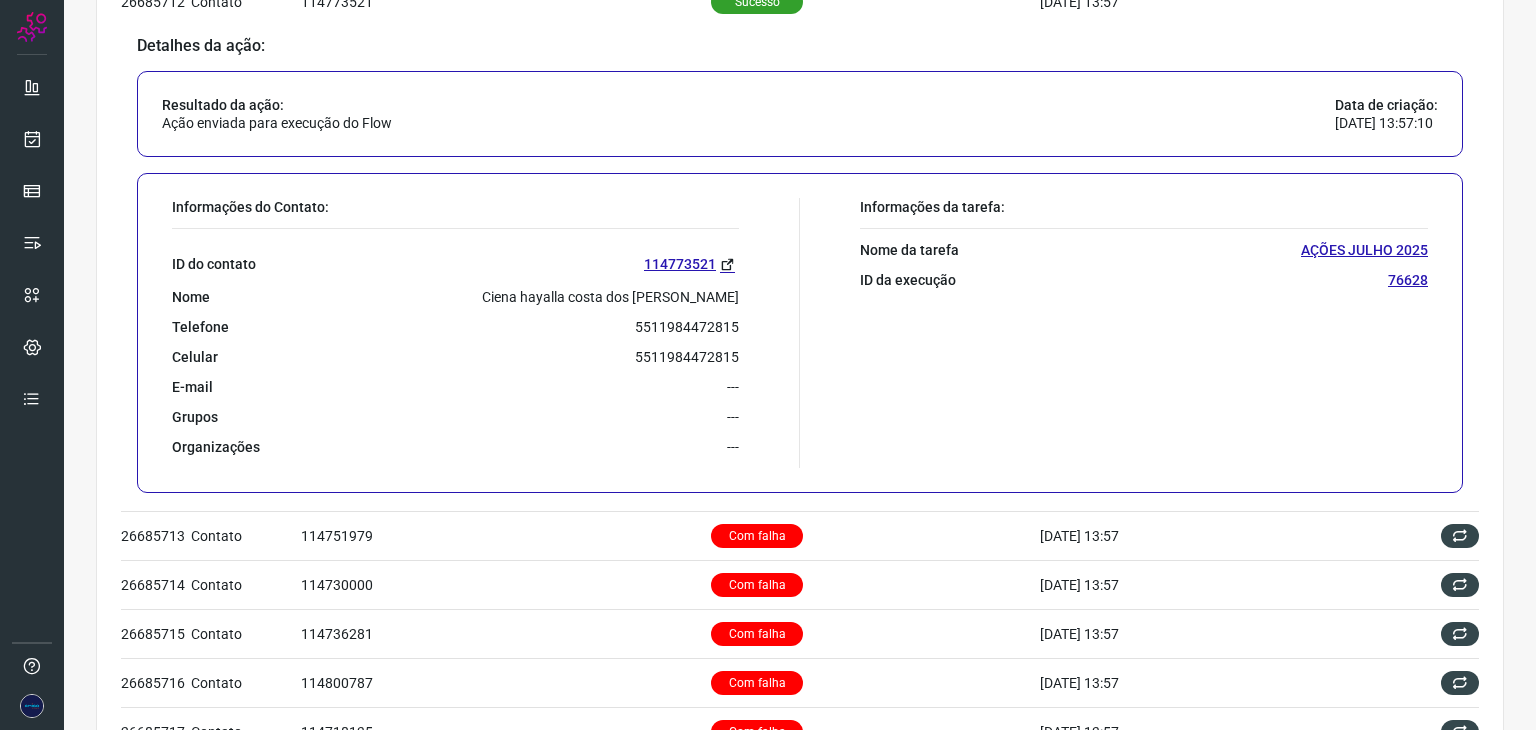 click on "5511984472815" at bounding box center [687, 327] 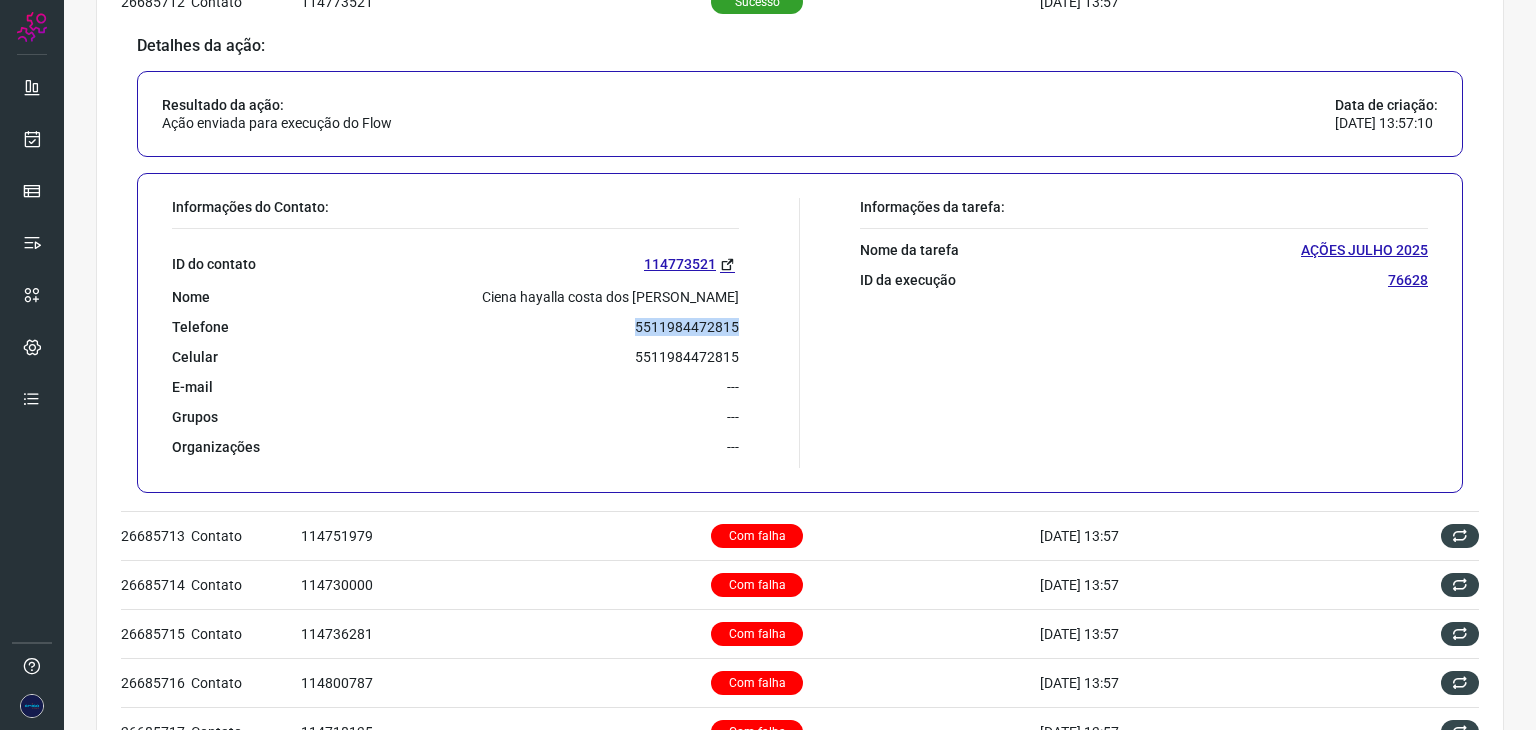 click on "5511984472815" at bounding box center (687, 327) 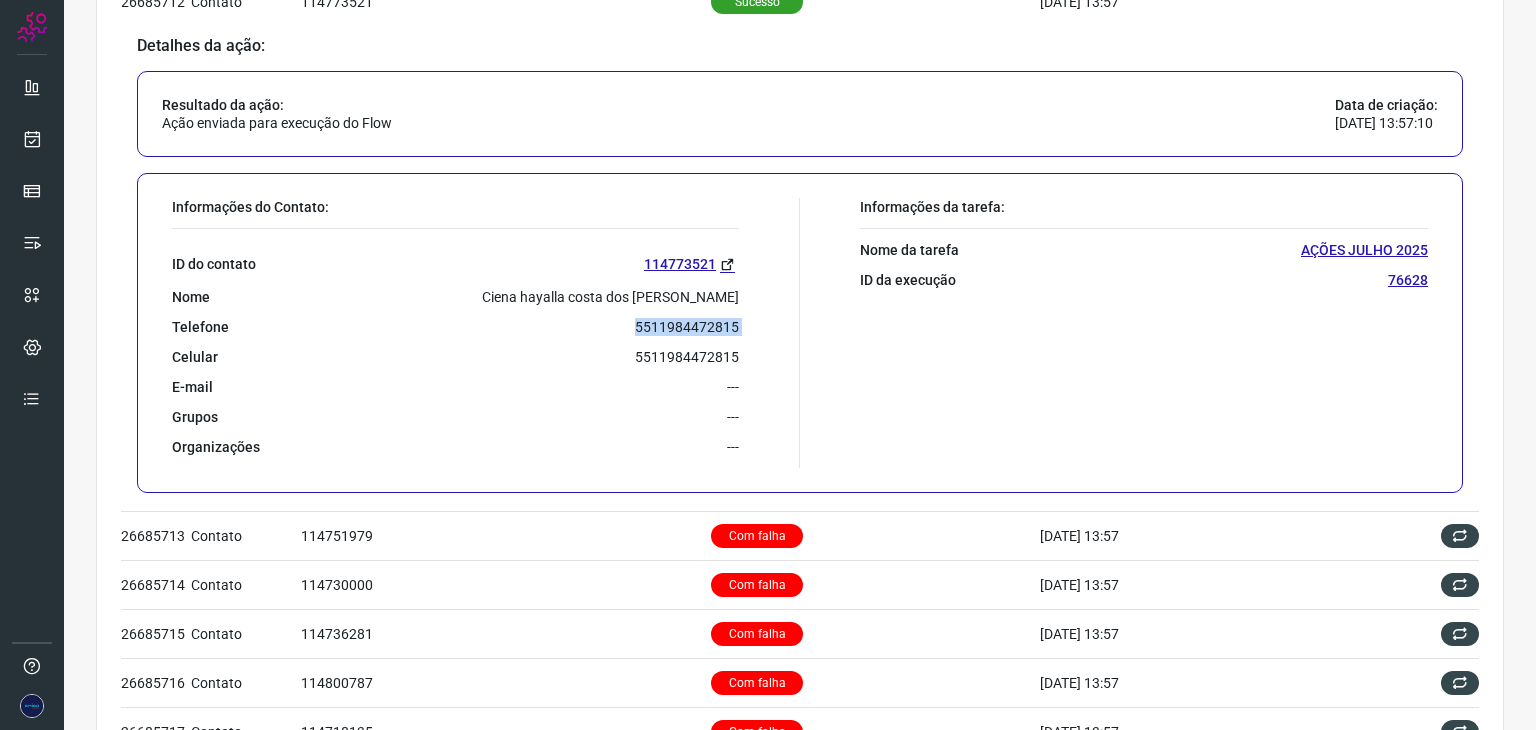 click on "5511984472815" at bounding box center (687, 327) 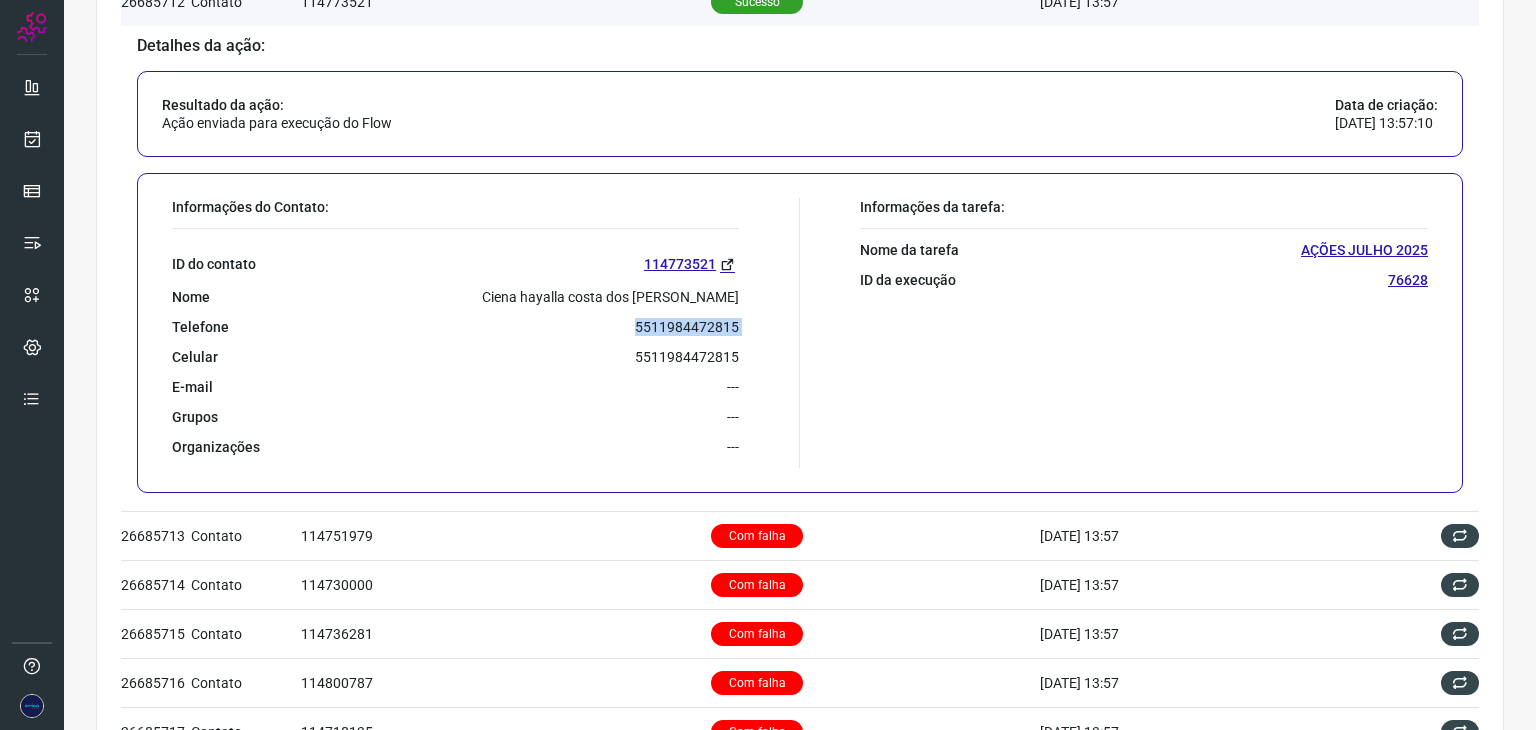 copy on "5511984472815" 